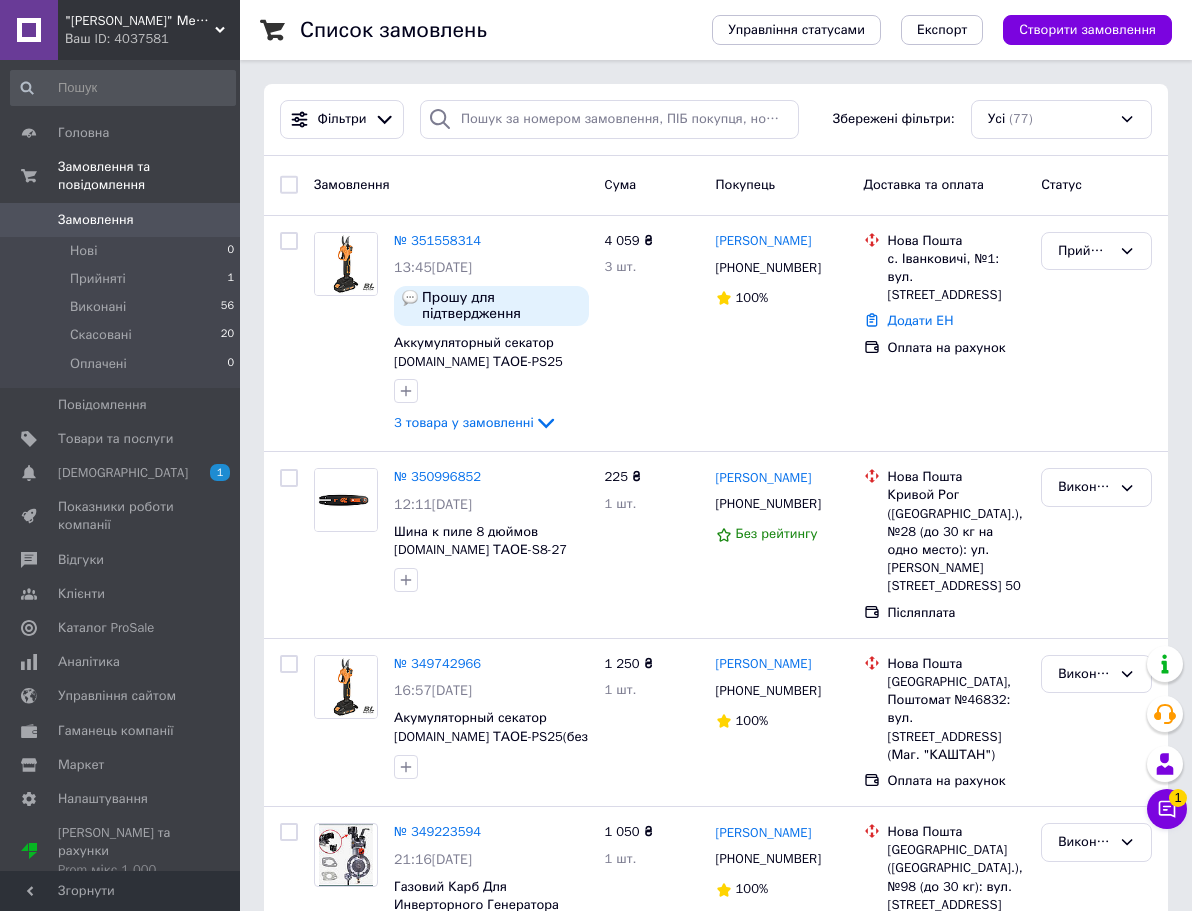 scroll, scrollTop: 0, scrollLeft: 0, axis: both 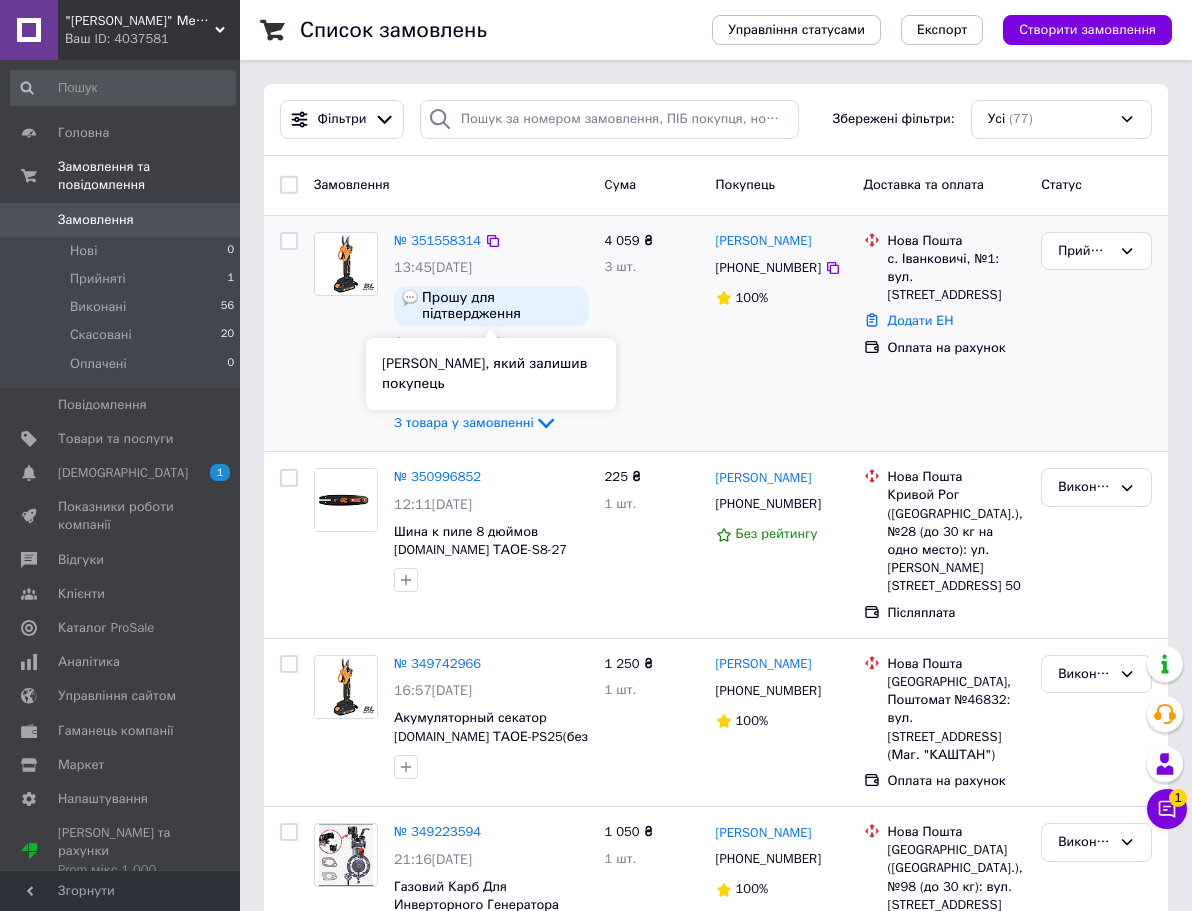 click at bounding box center (410, 298) 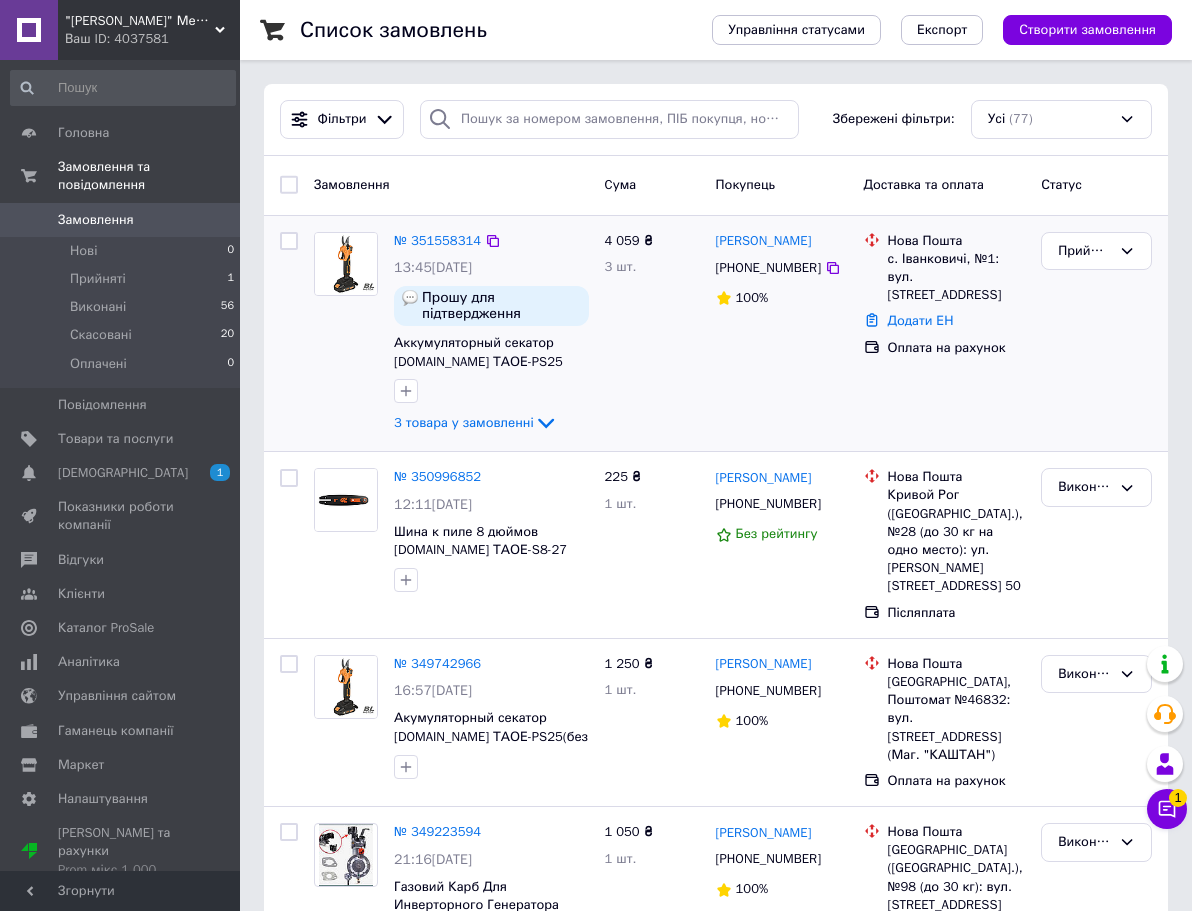 click on "Прошу для підтвердження замовлення та уточнюючі питання писату у Viber за вказаним номером мобільного" at bounding box center (501, 306) 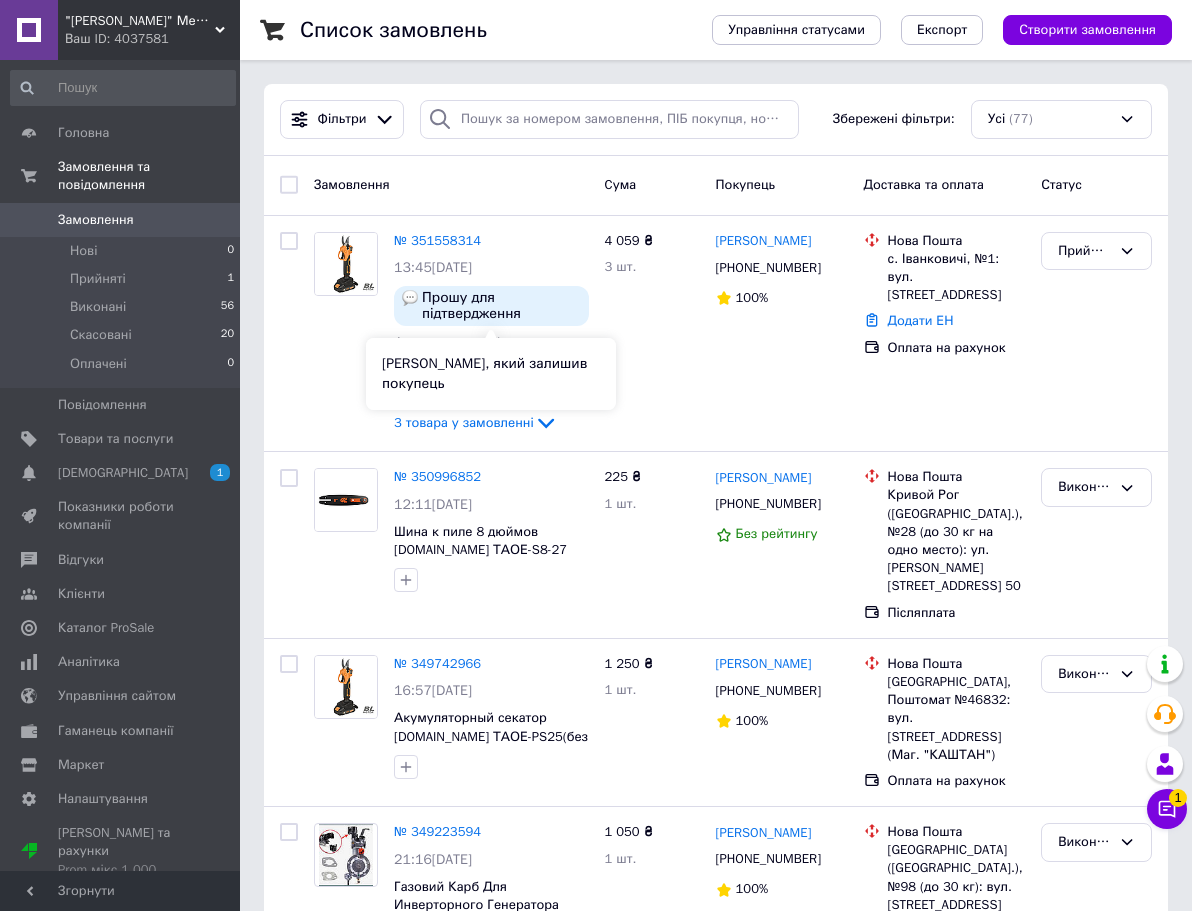 click on "Коментар, який залишив покупець" at bounding box center [484, 373] 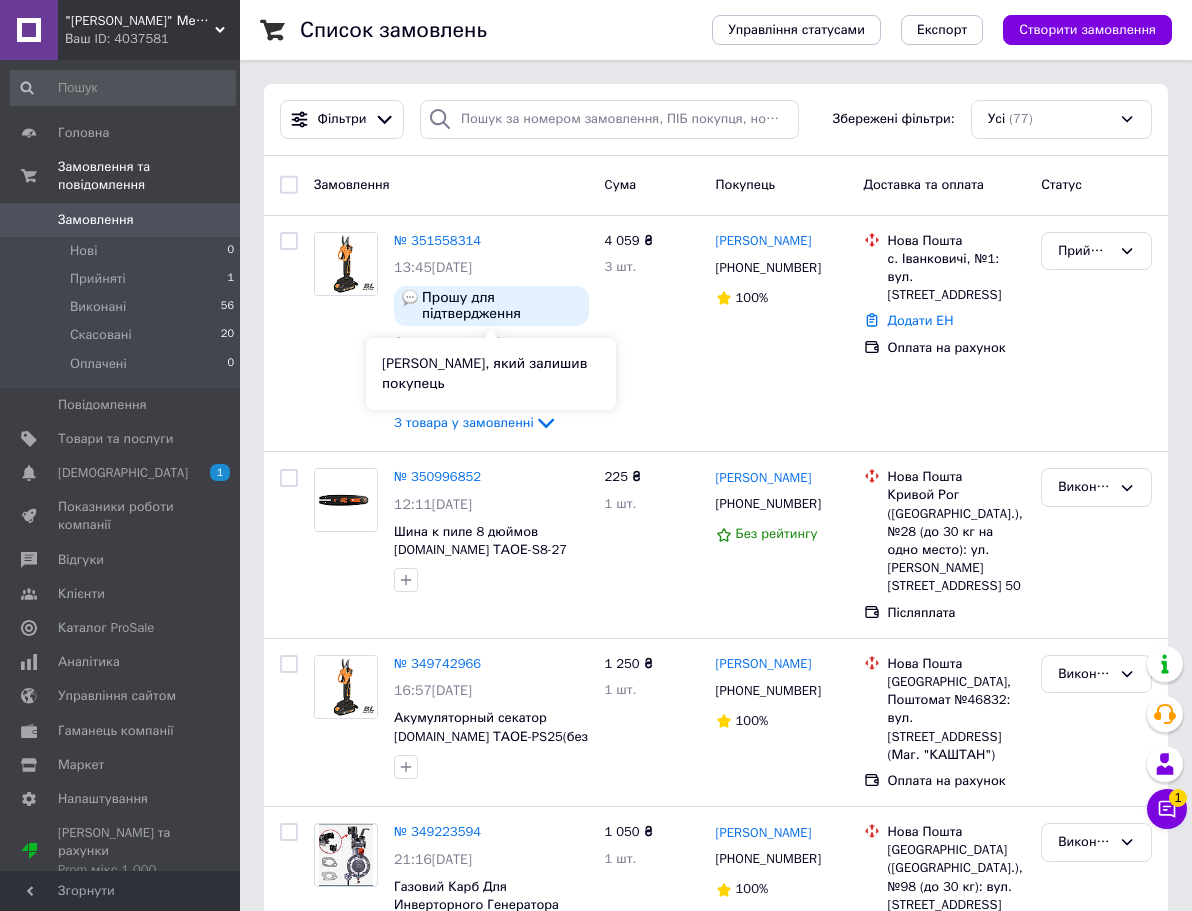 click on "Коментар, який залишив покупець" at bounding box center (491, 374) 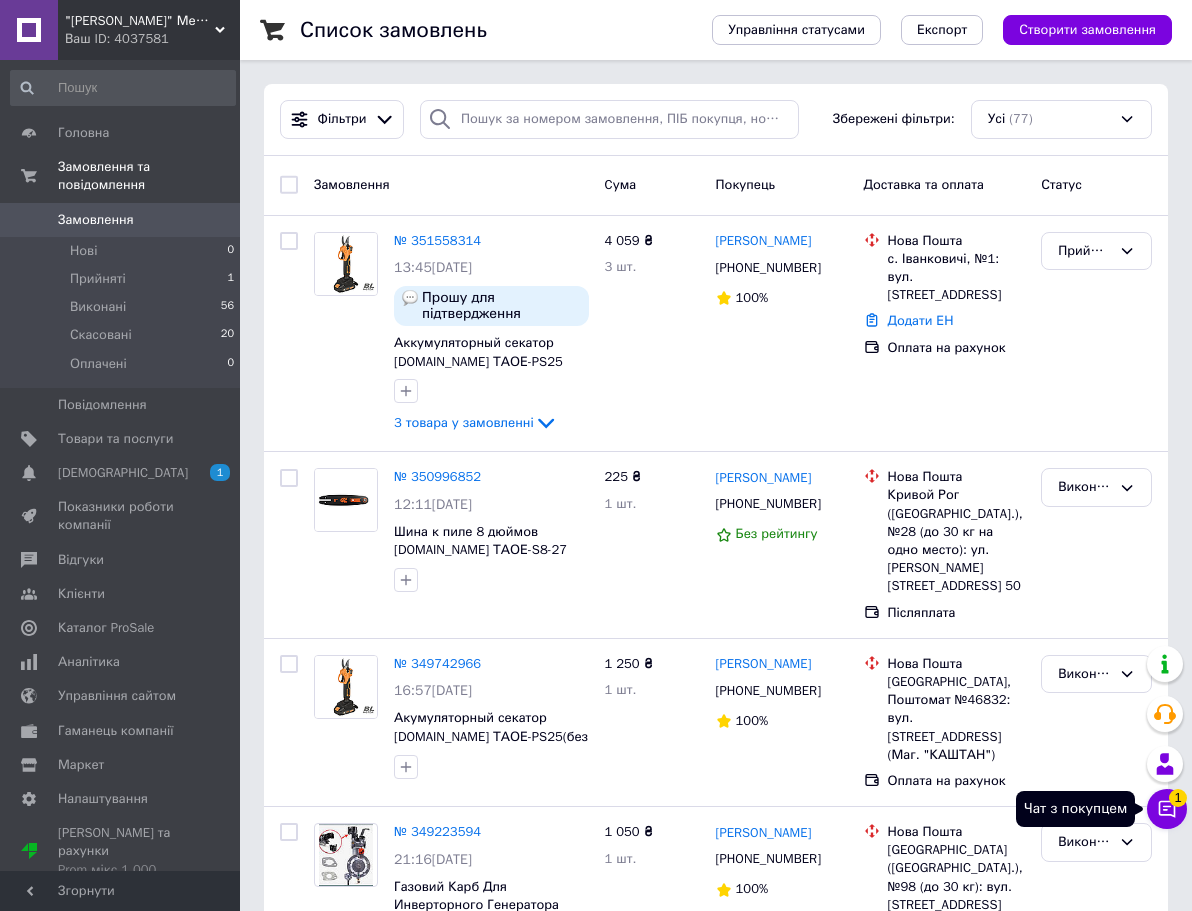 click 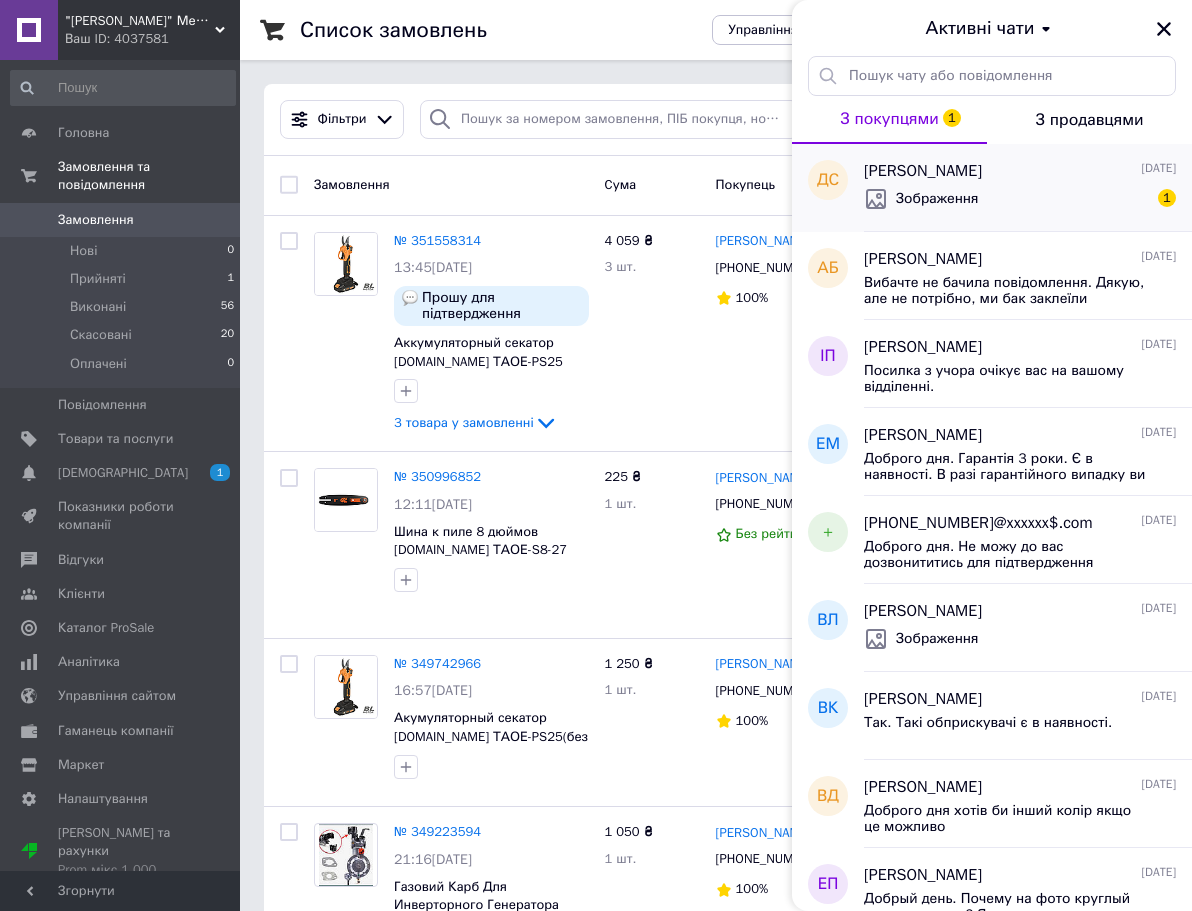click on "Зображення 1" at bounding box center (1020, 199) 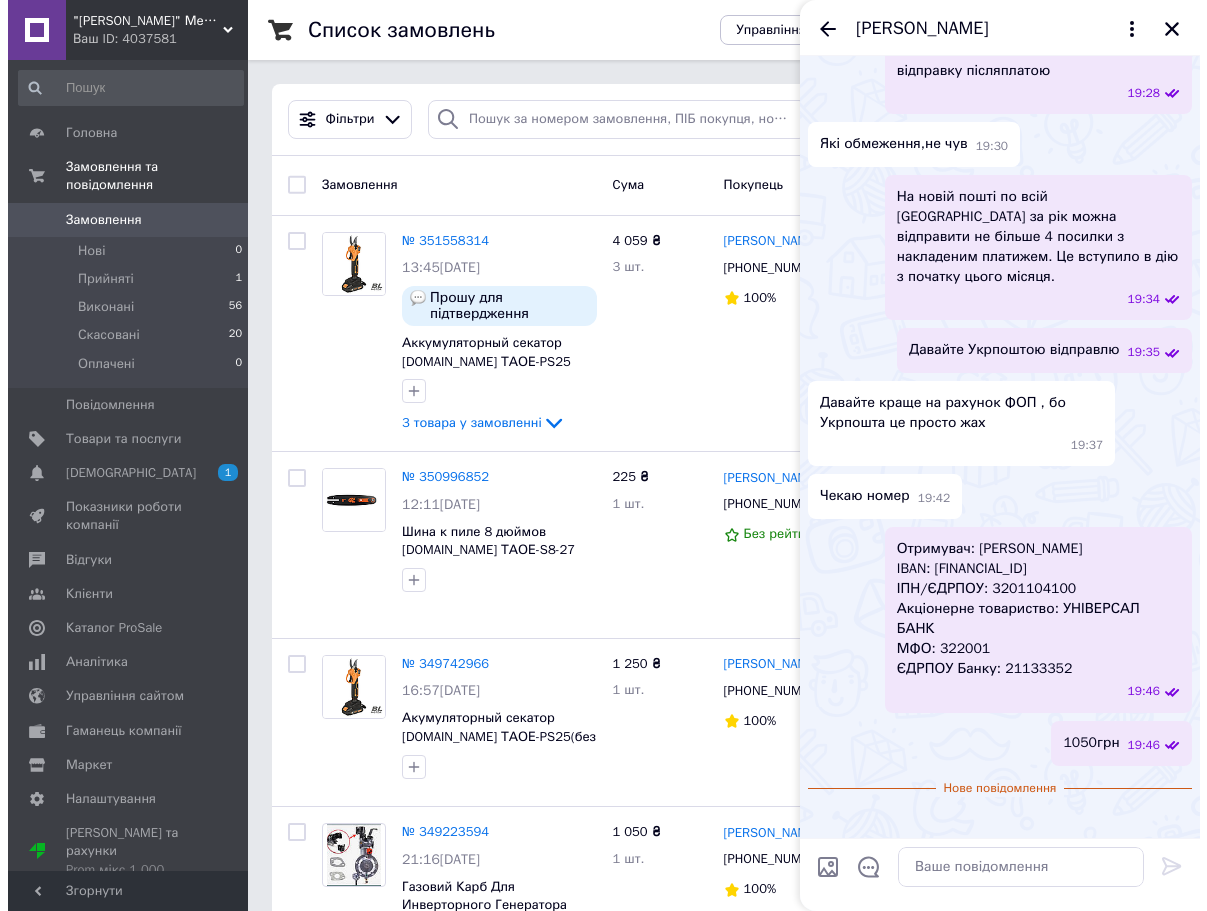 scroll, scrollTop: 3484, scrollLeft: 0, axis: vertical 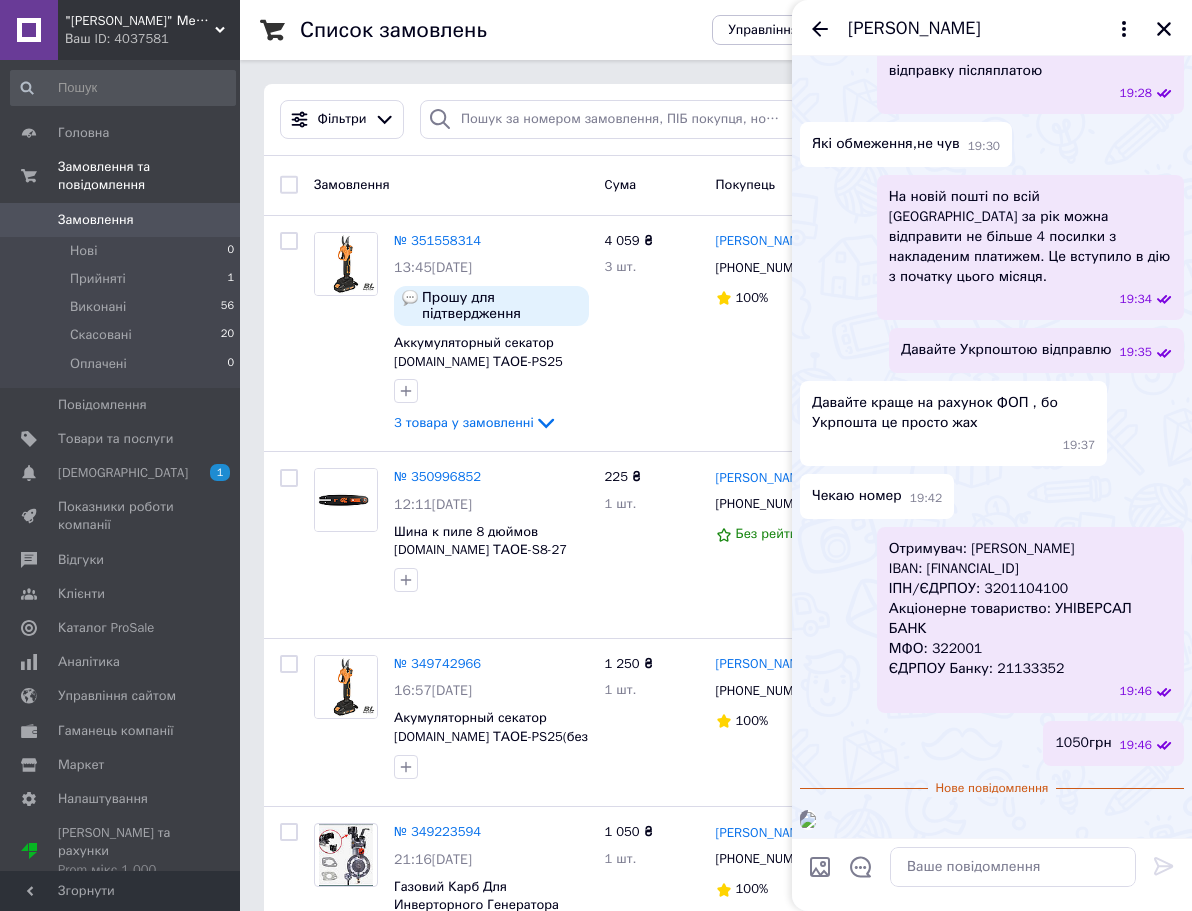 click at bounding box center (808, 820) 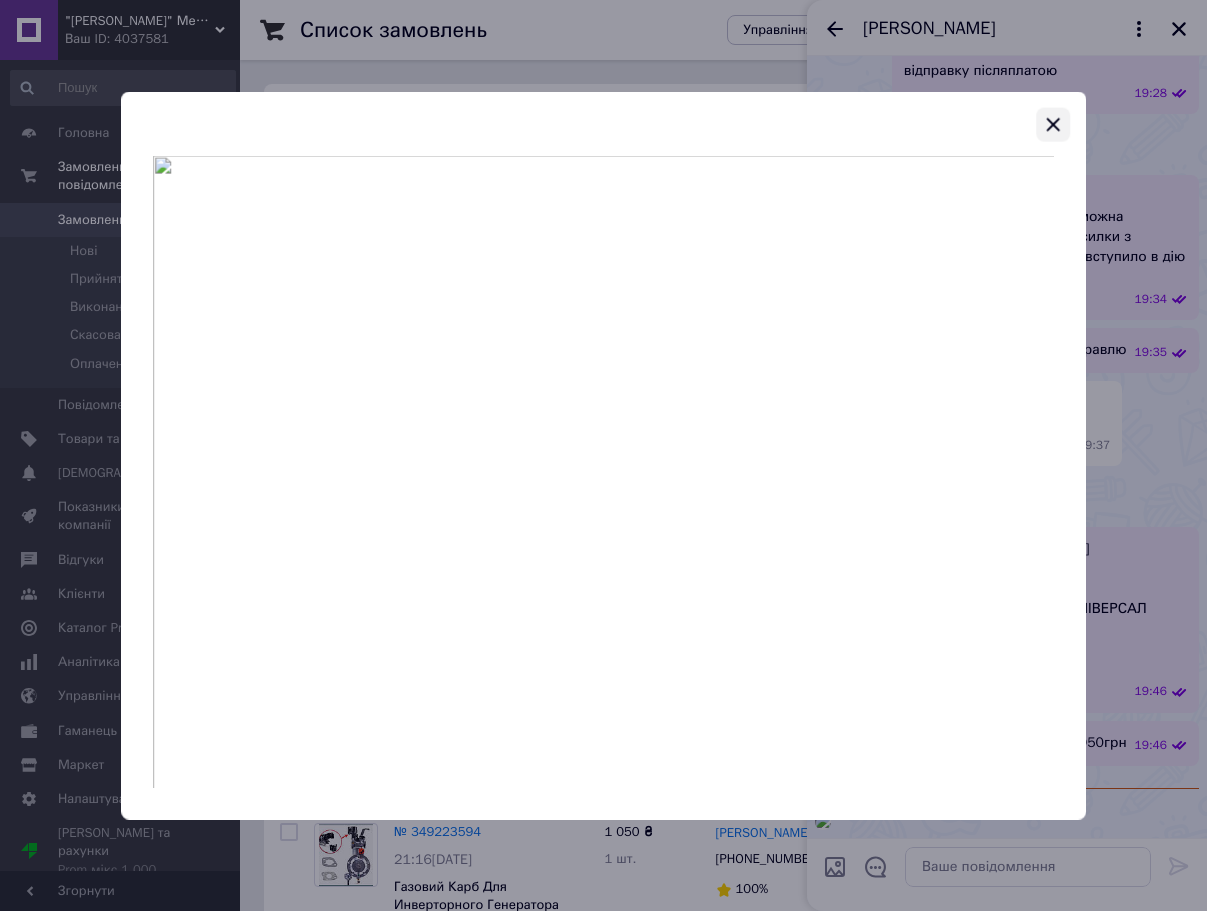 click 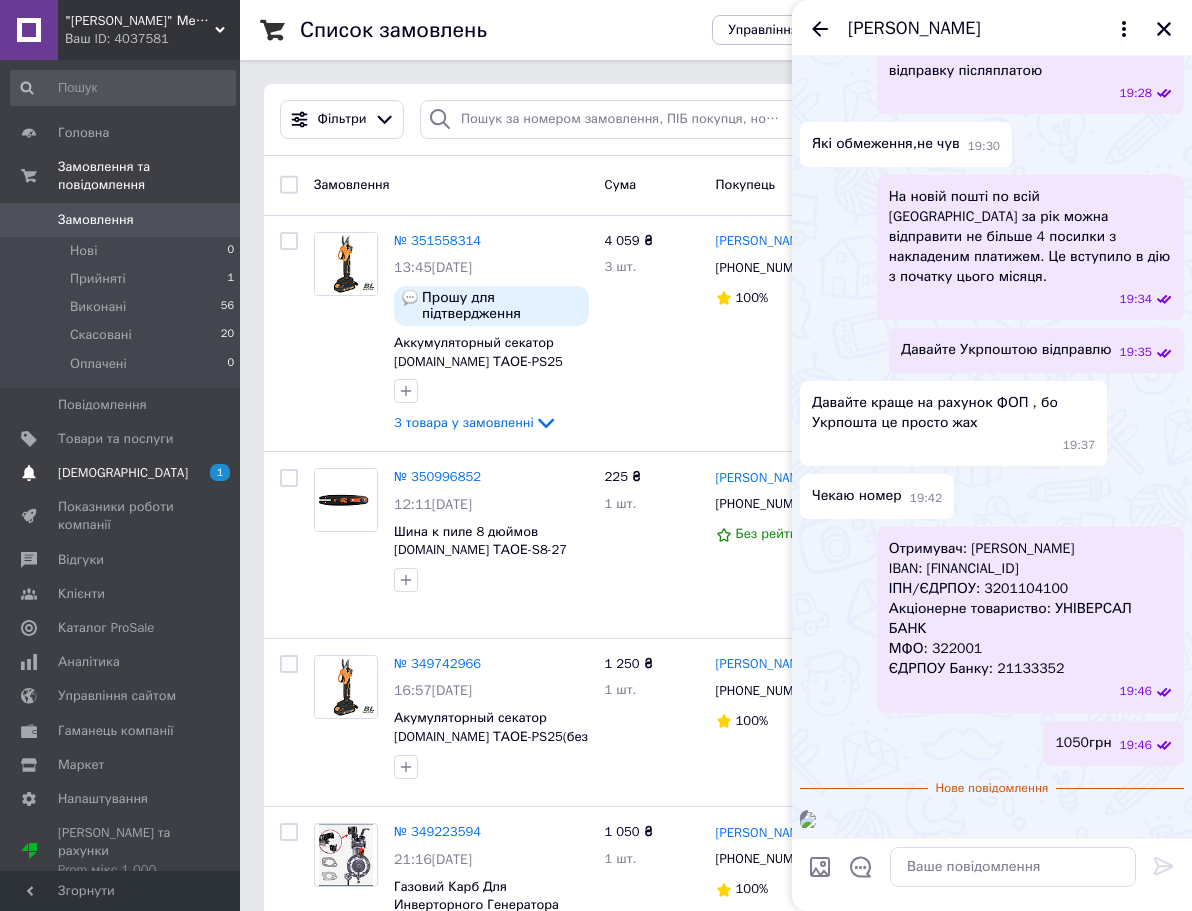 click on "[DEMOGRAPHIC_DATA]" at bounding box center [123, 473] 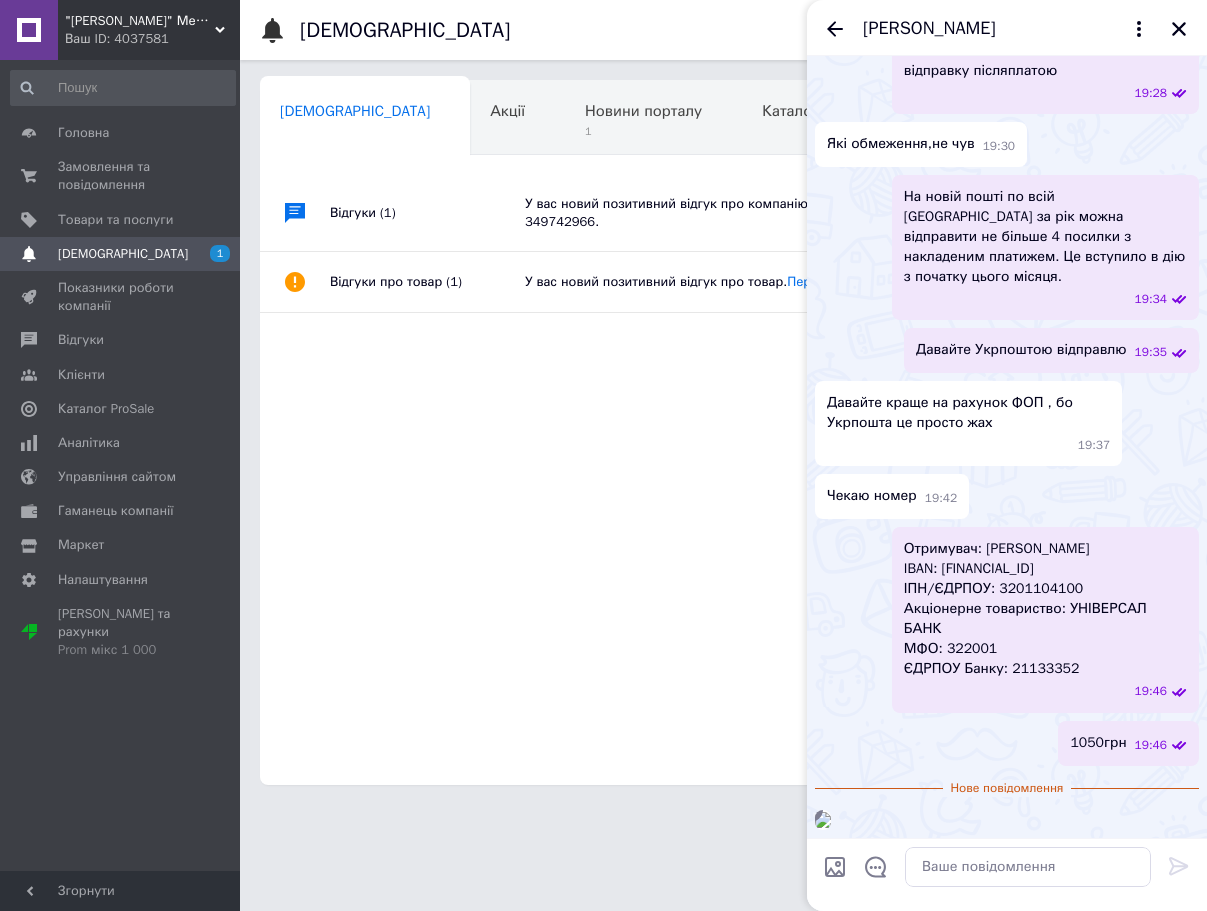 scroll, scrollTop: 0, scrollLeft: 10, axis: horizontal 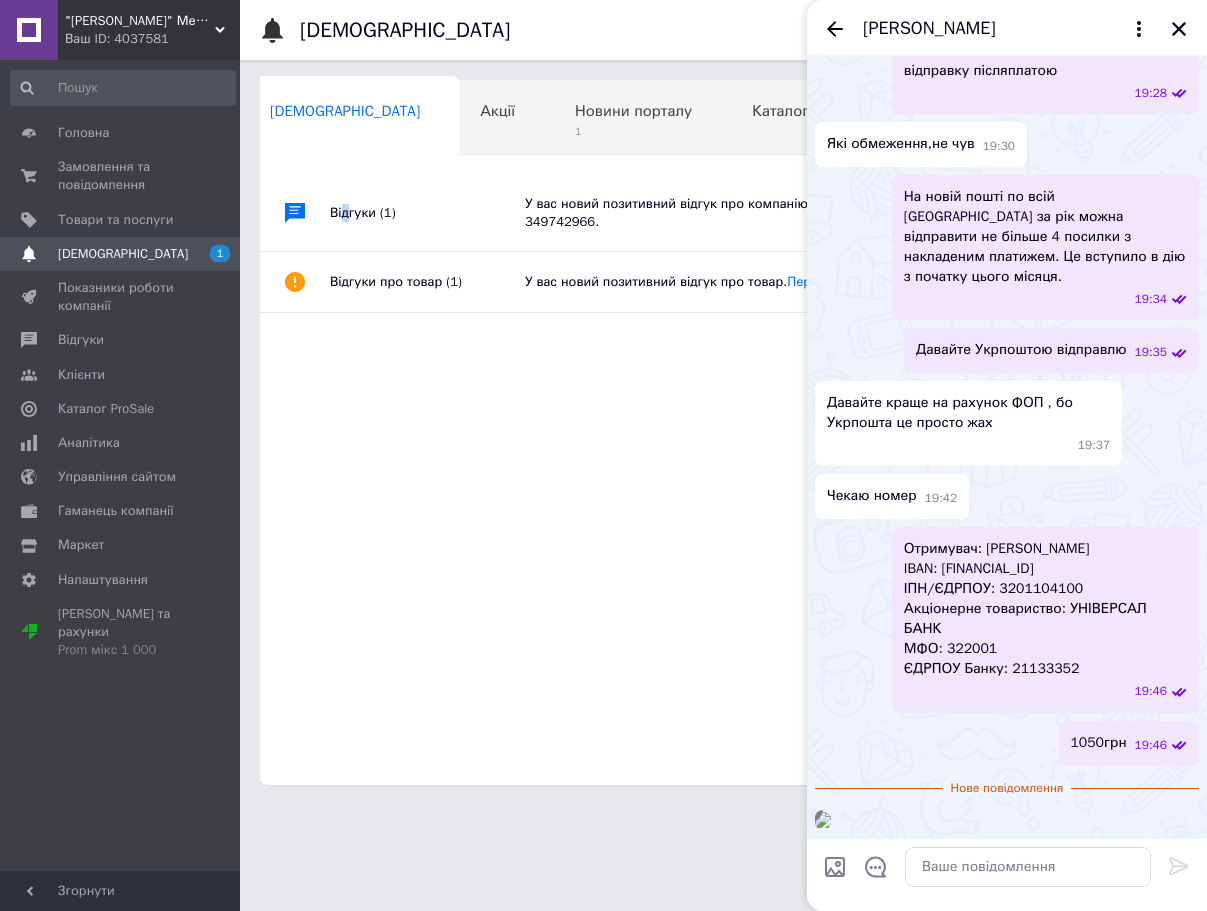 click on "Відгуки   (1)" at bounding box center [427, 213] 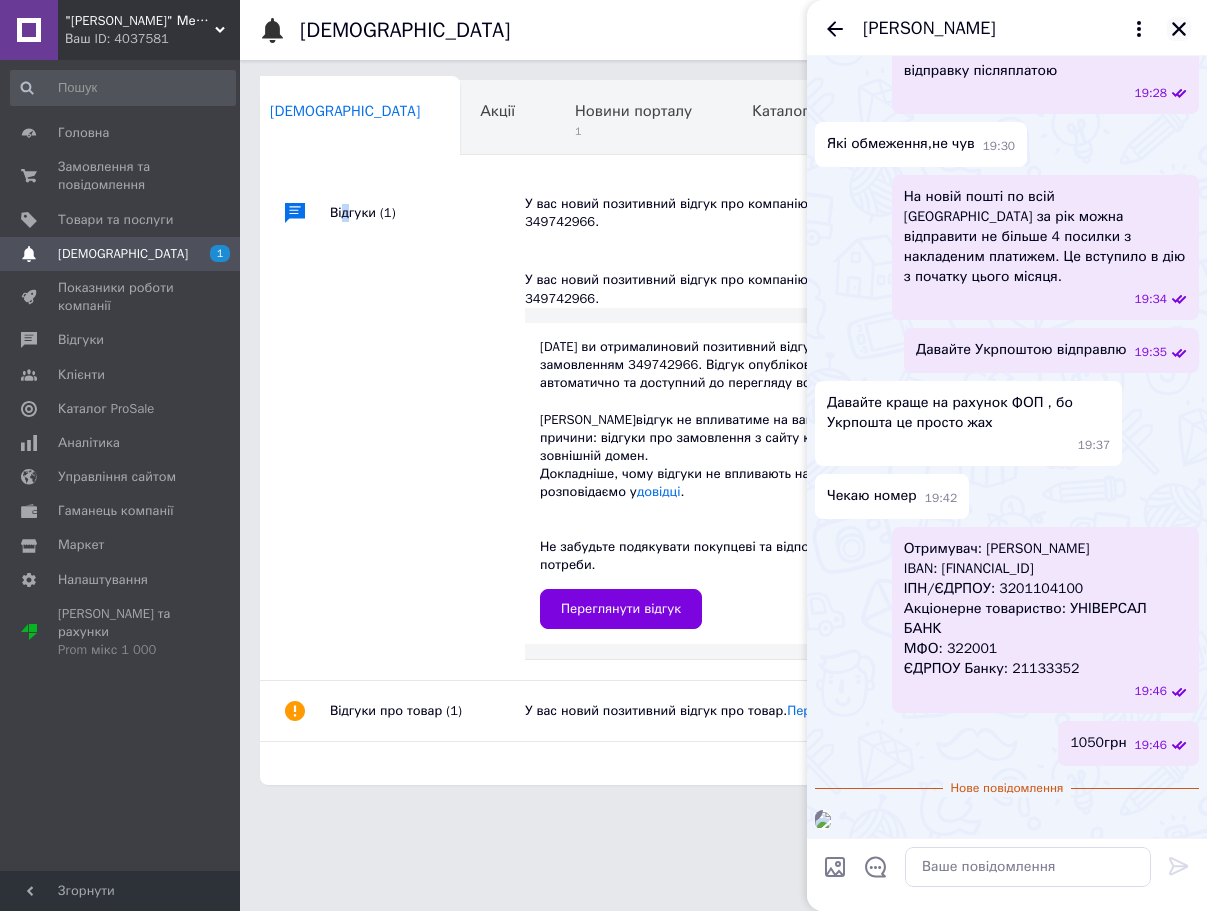 click 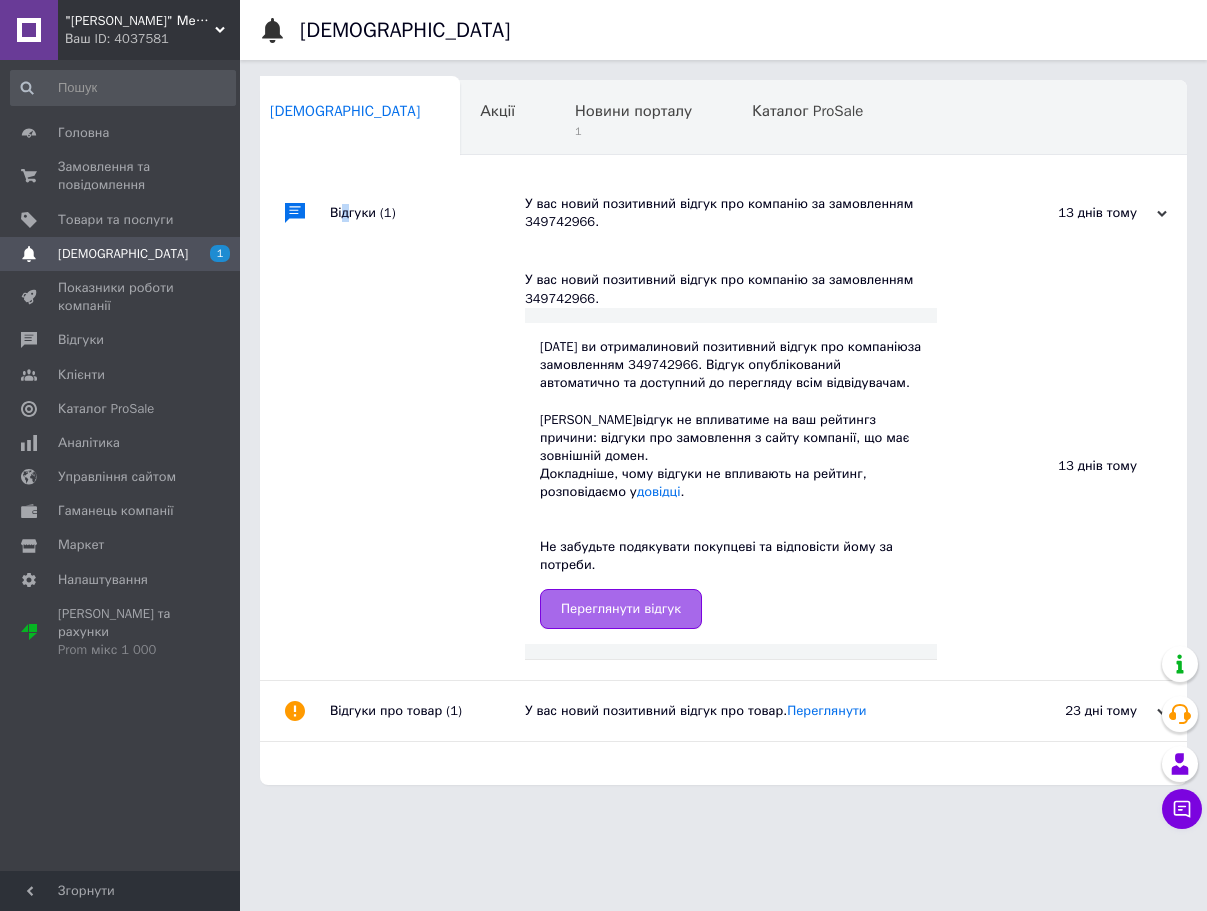 click on "Переглянути відгук" at bounding box center (621, 609) 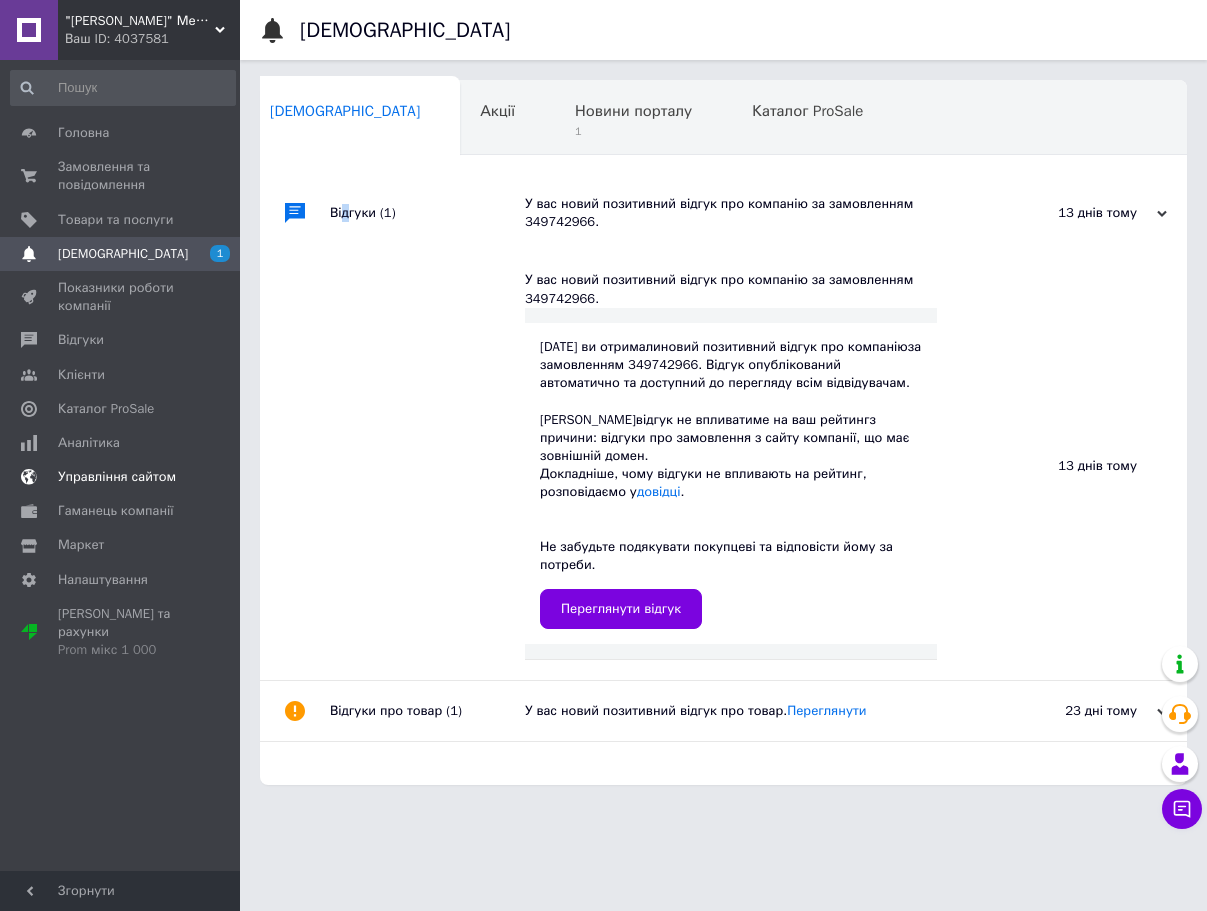 click on "Управління сайтом" at bounding box center (117, 477) 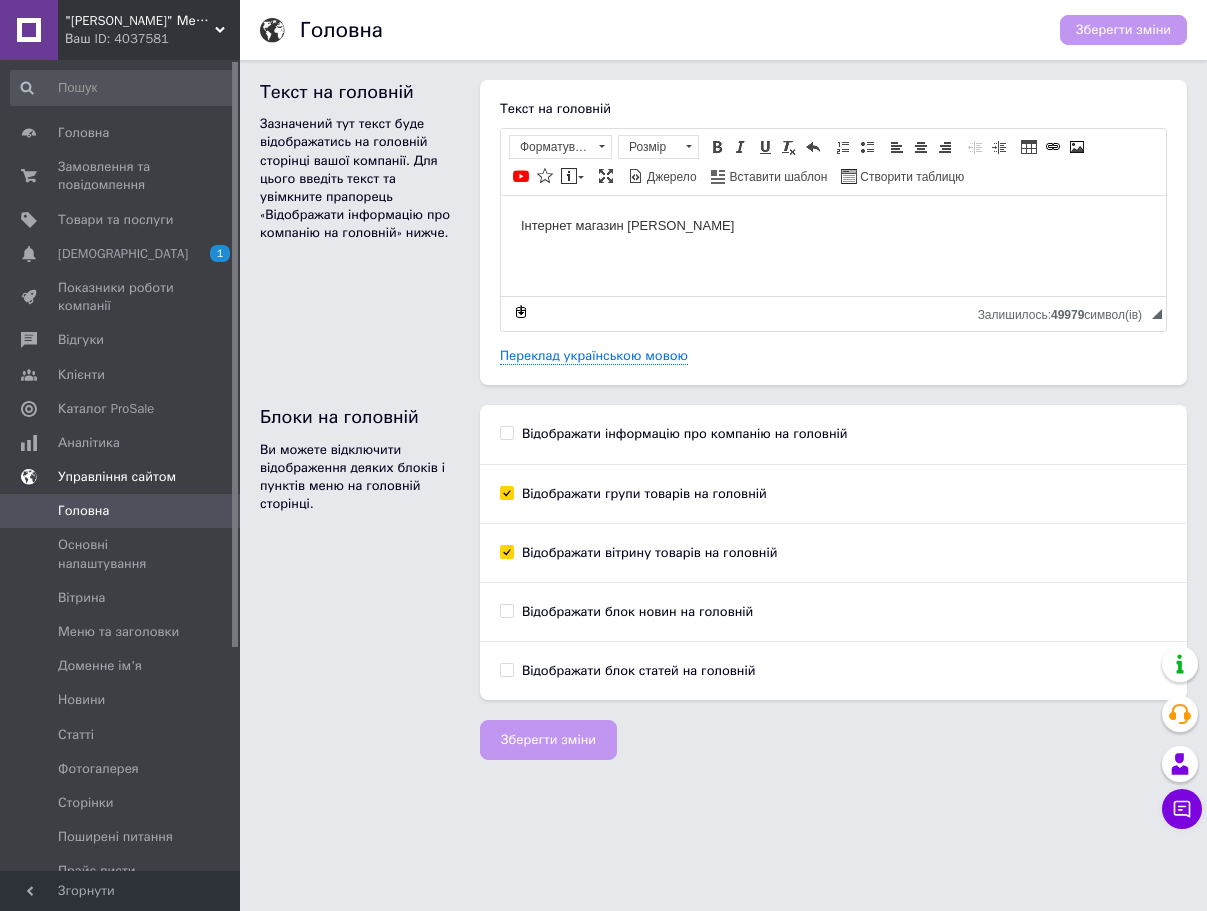 scroll, scrollTop: 0, scrollLeft: 0, axis: both 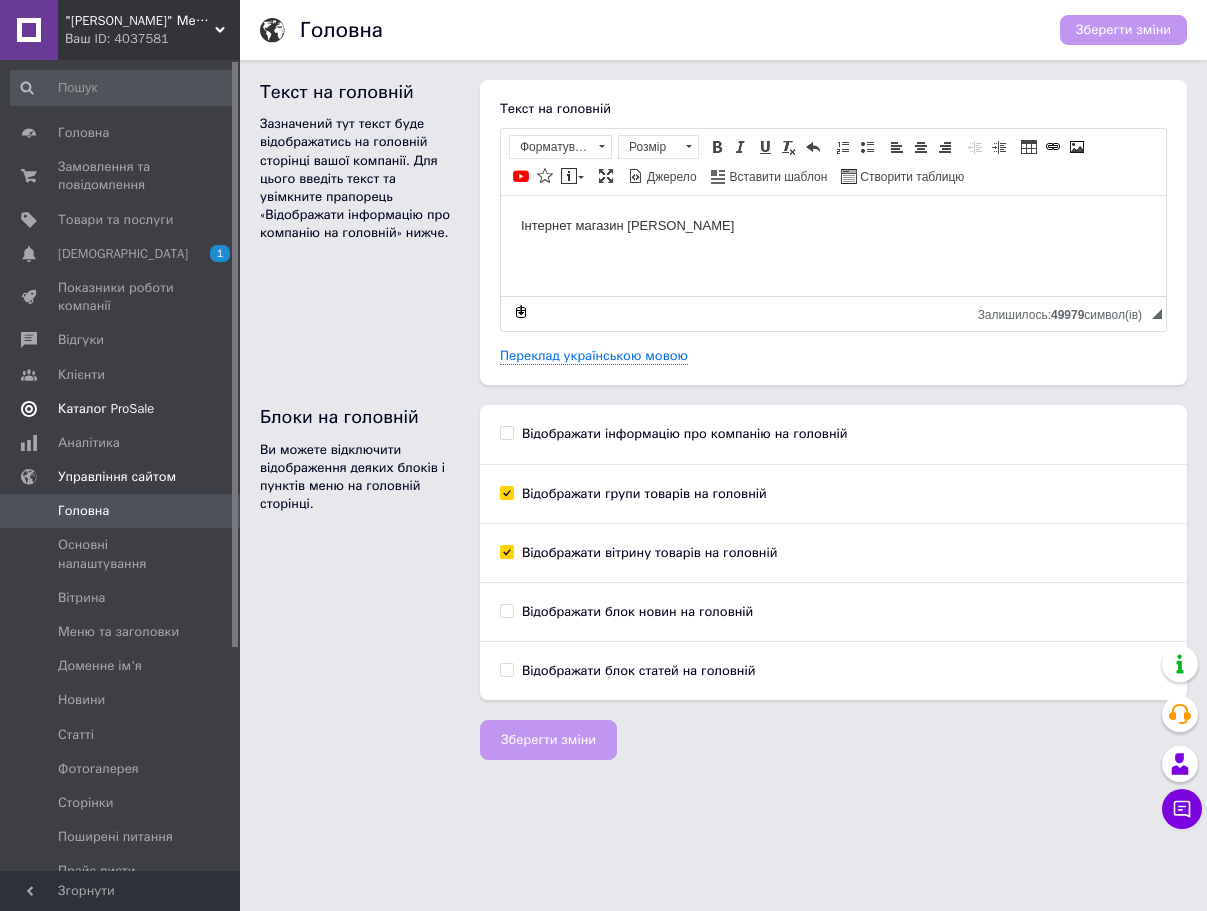 click on "Каталог ProSale" at bounding box center [106, 409] 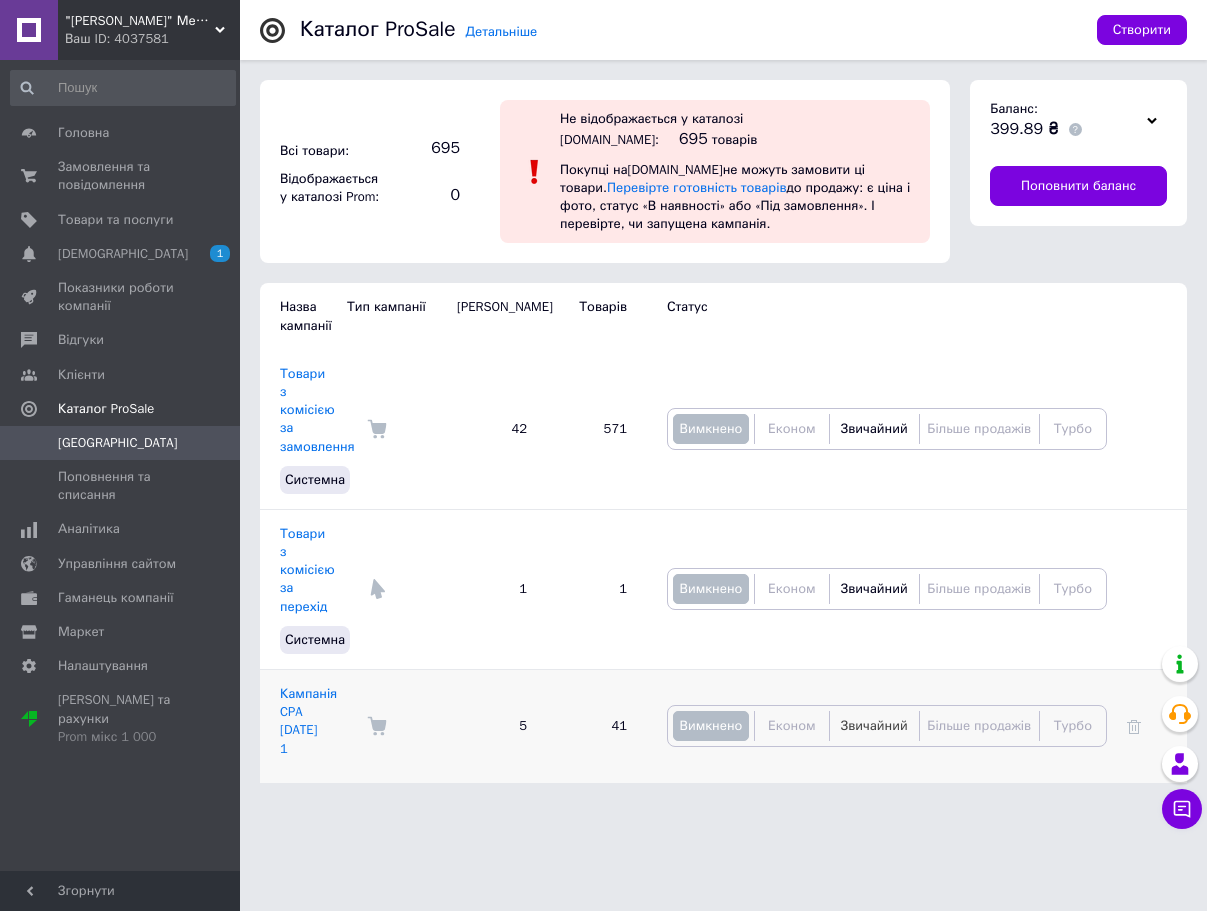 click on "Звичайний" at bounding box center [874, 725] 